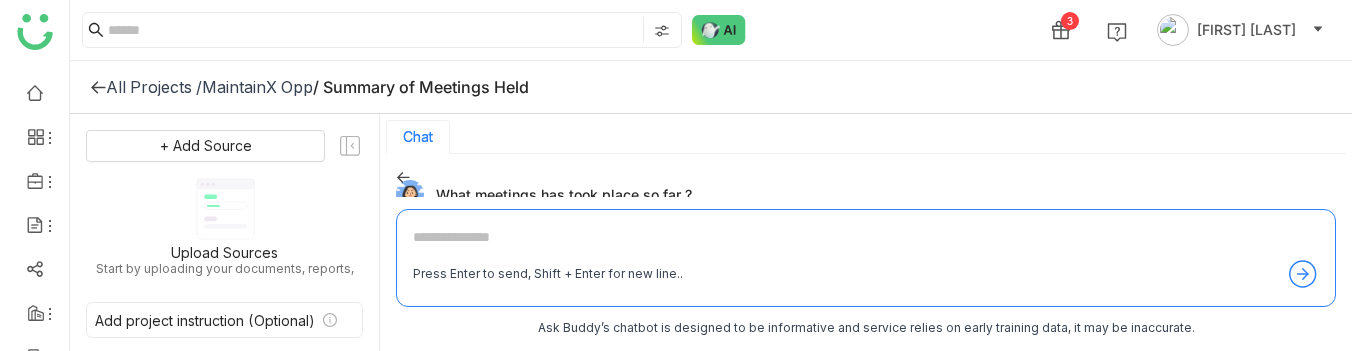 scroll, scrollTop: 0, scrollLeft: 0, axis: both 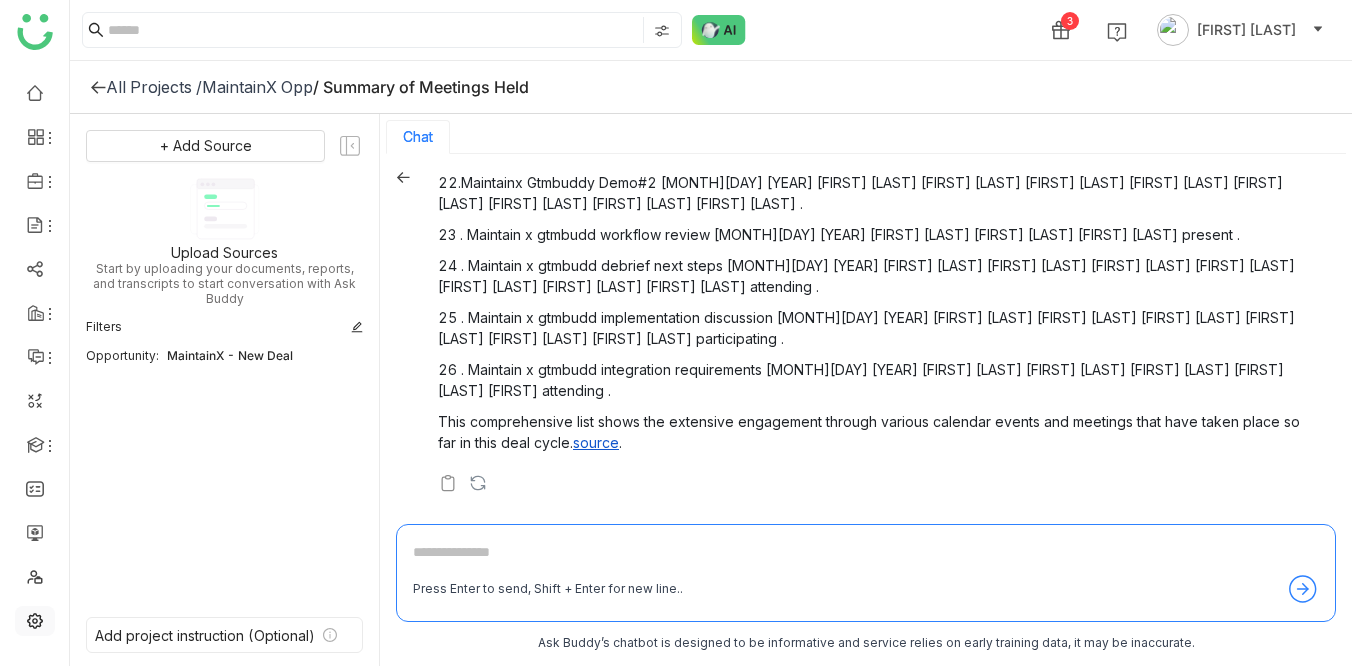click at bounding box center [35, 619] 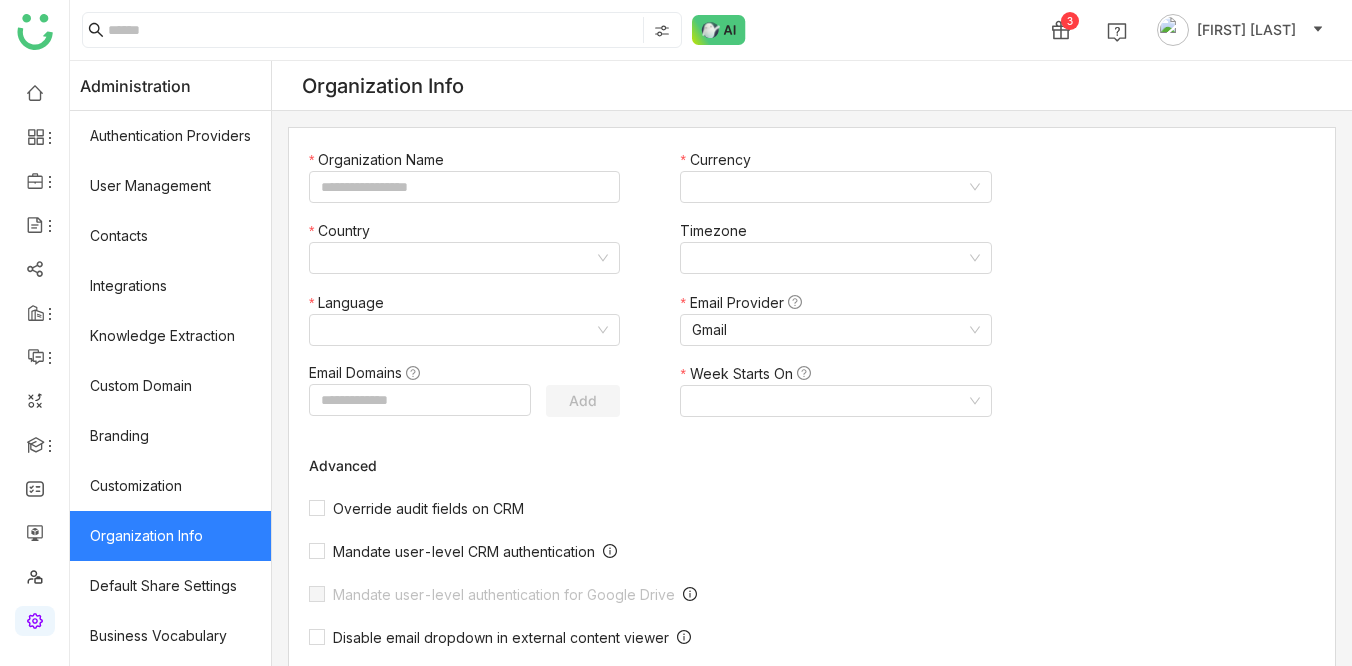 type on "*******" 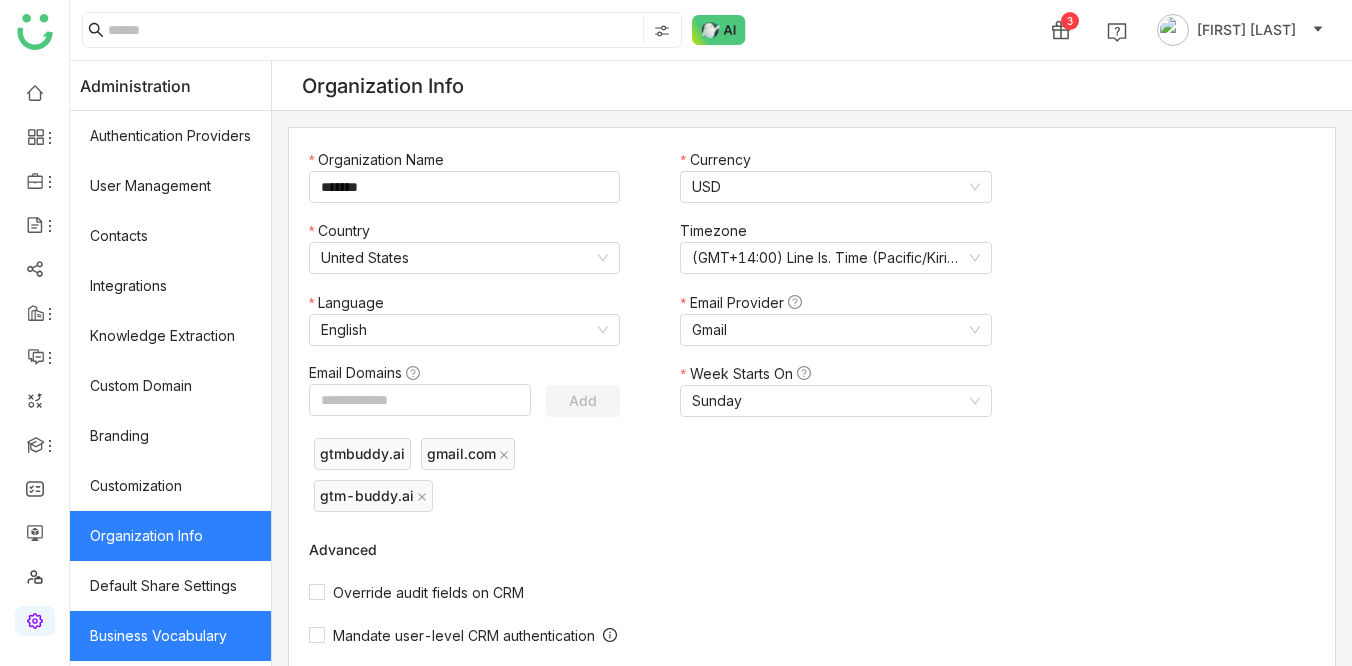 click on "Business Vocabulary" 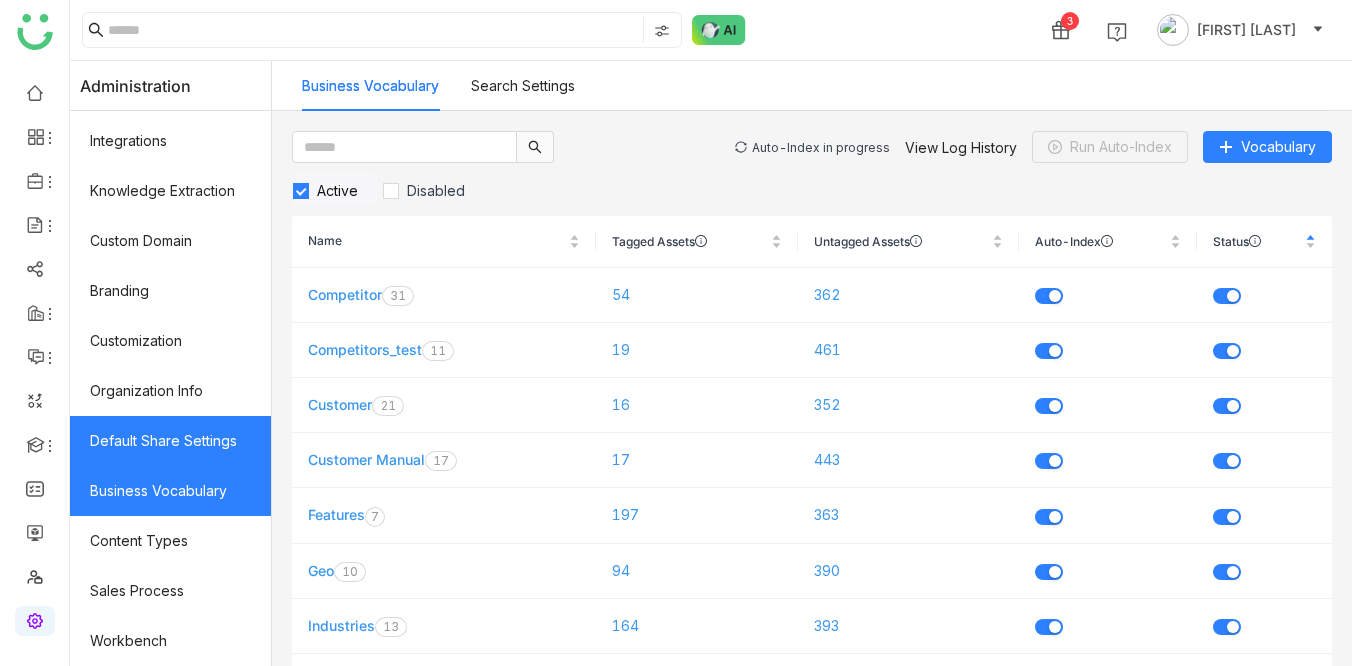 scroll, scrollTop: 149, scrollLeft: 0, axis: vertical 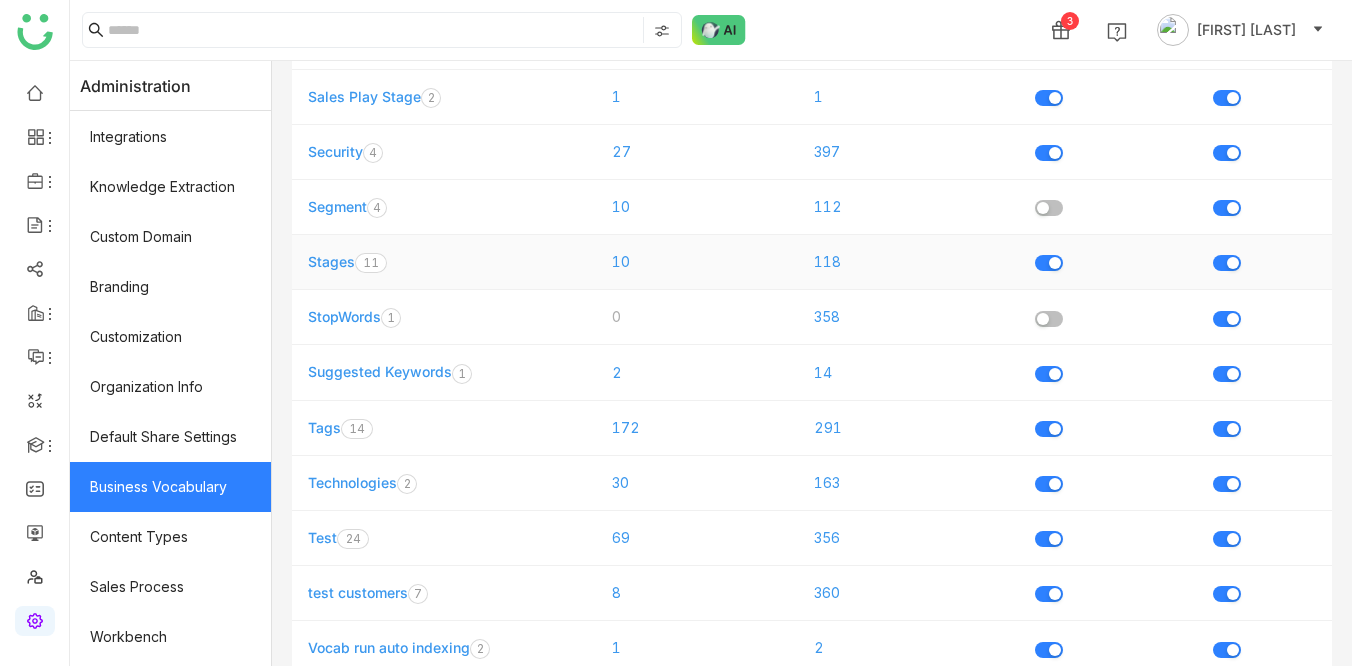 click on "Stages" 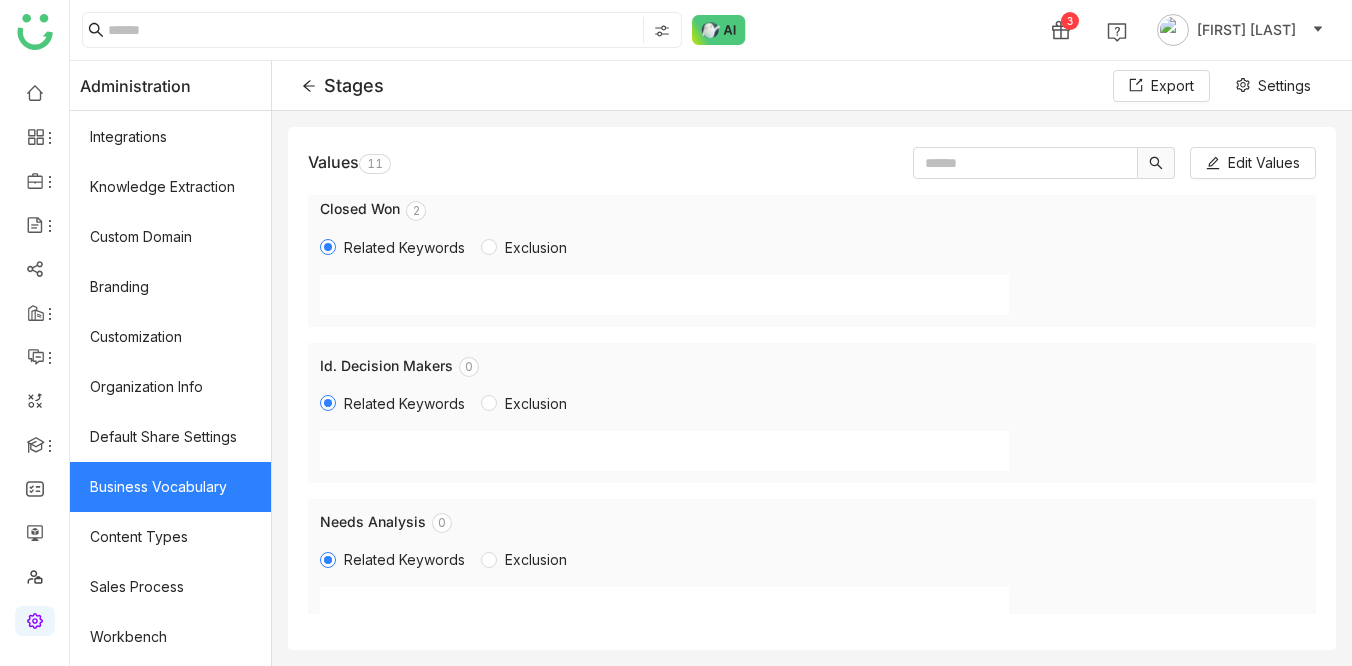 scroll, scrollTop: 0, scrollLeft: 0, axis: both 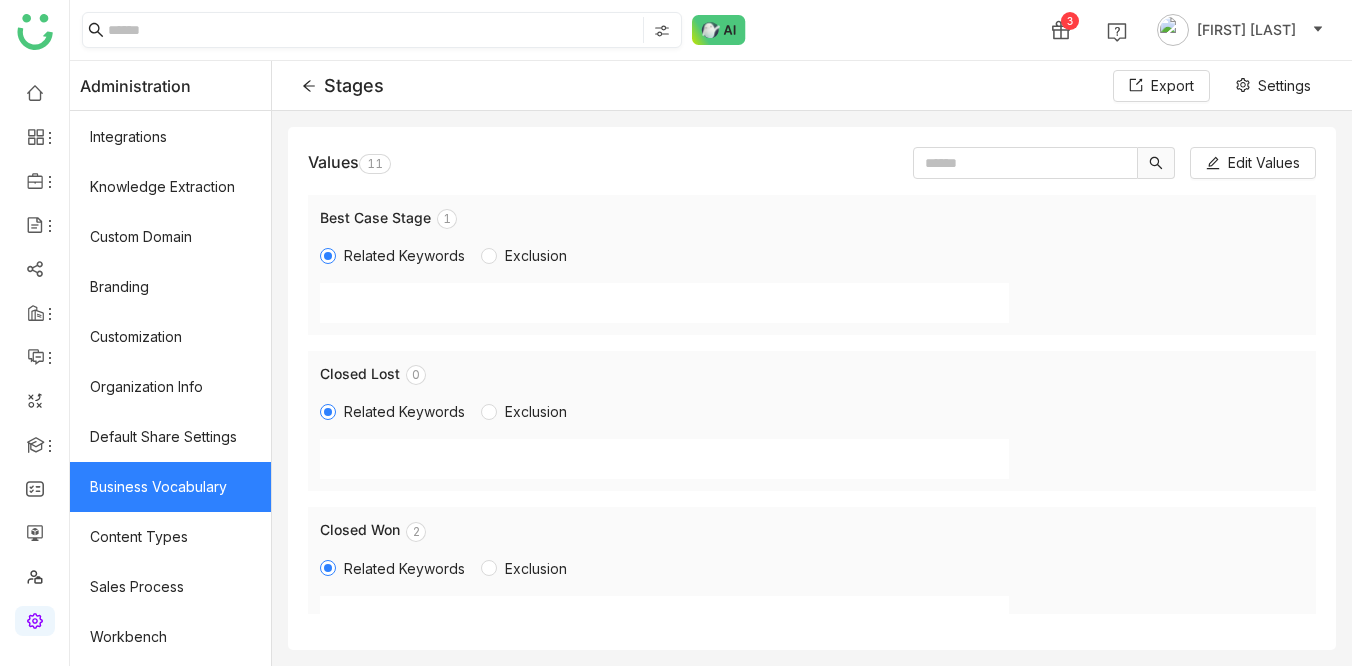 click 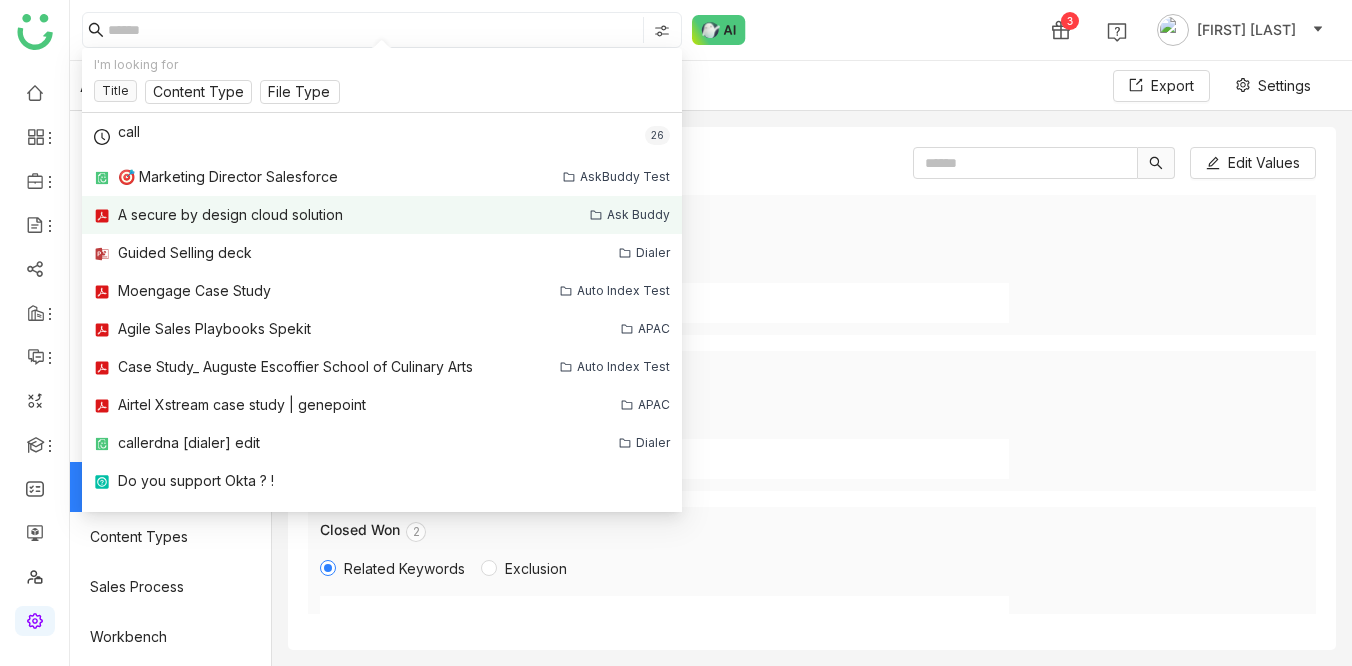 click on "A secure by design cloud solution" at bounding box center (230, 215) 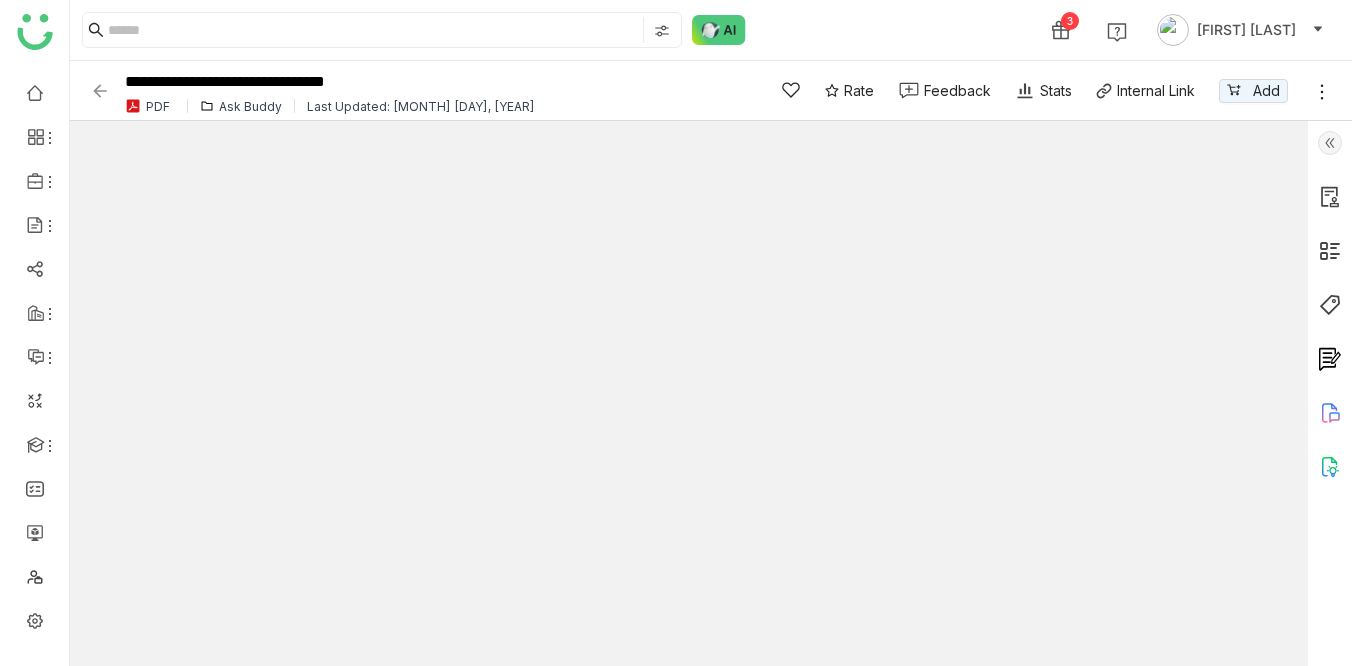 click 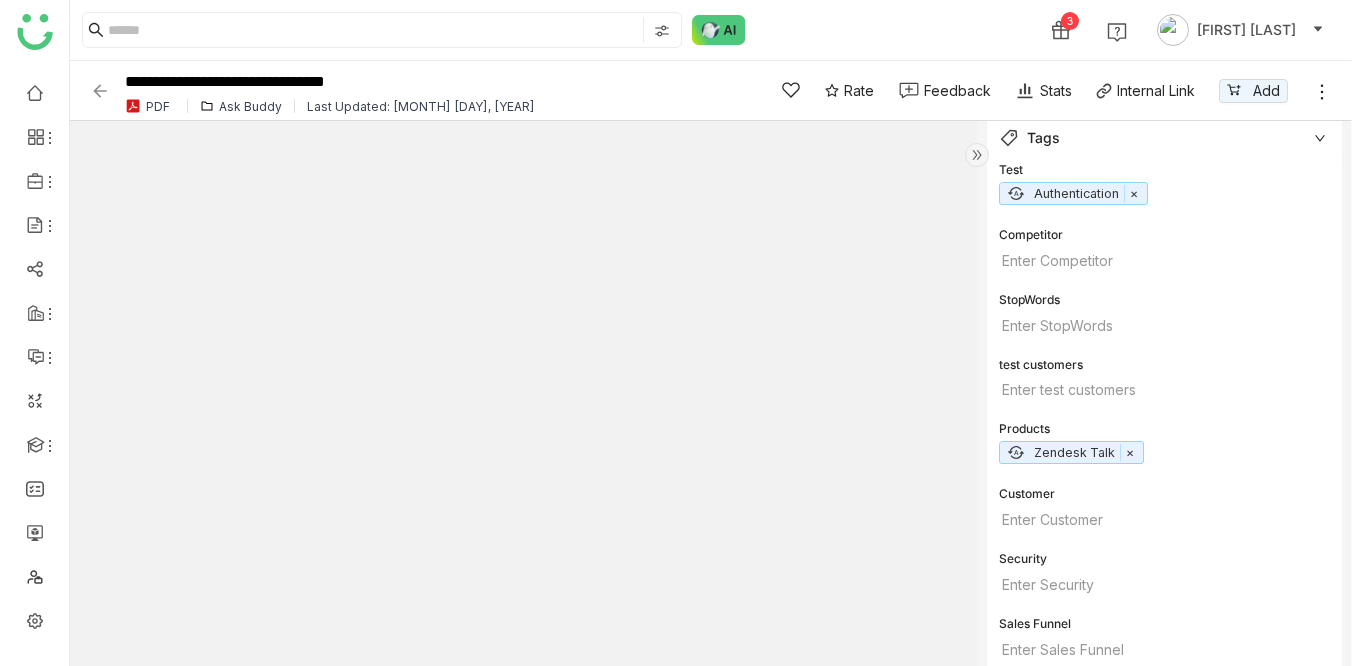 scroll, scrollTop: 42, scrollLeft: 0, axis: vertical 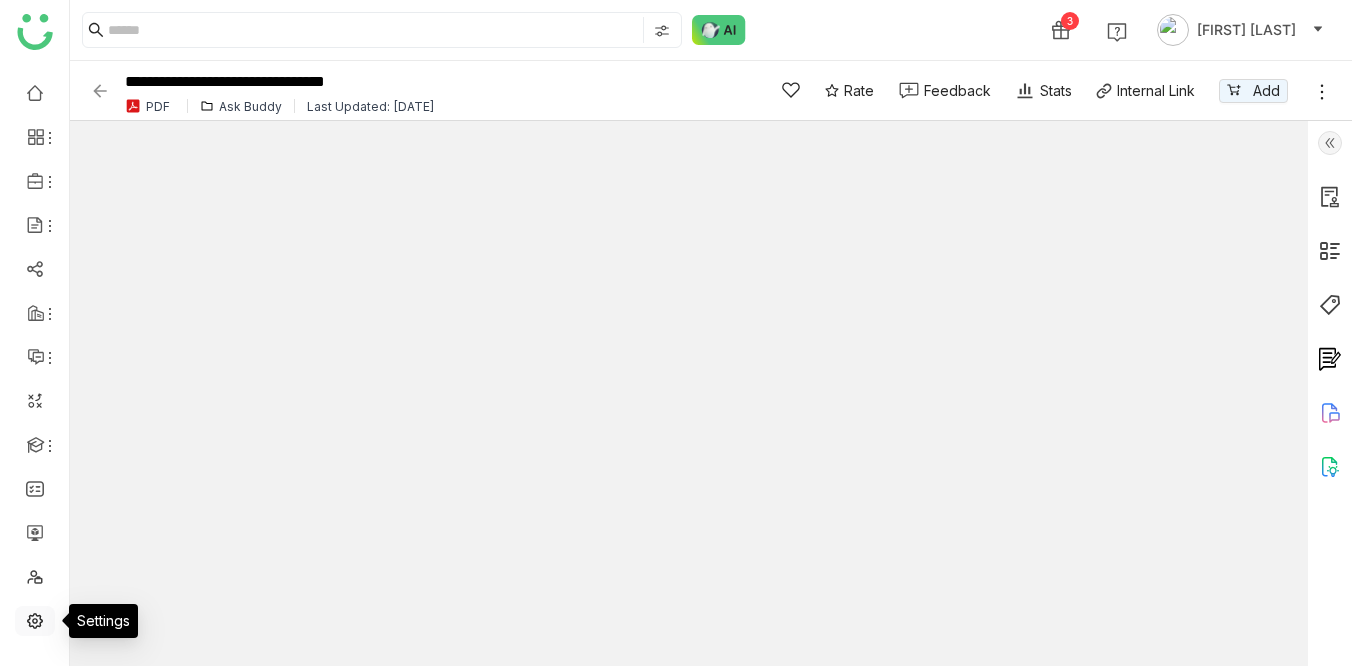 click at bounding box center (35, 619) 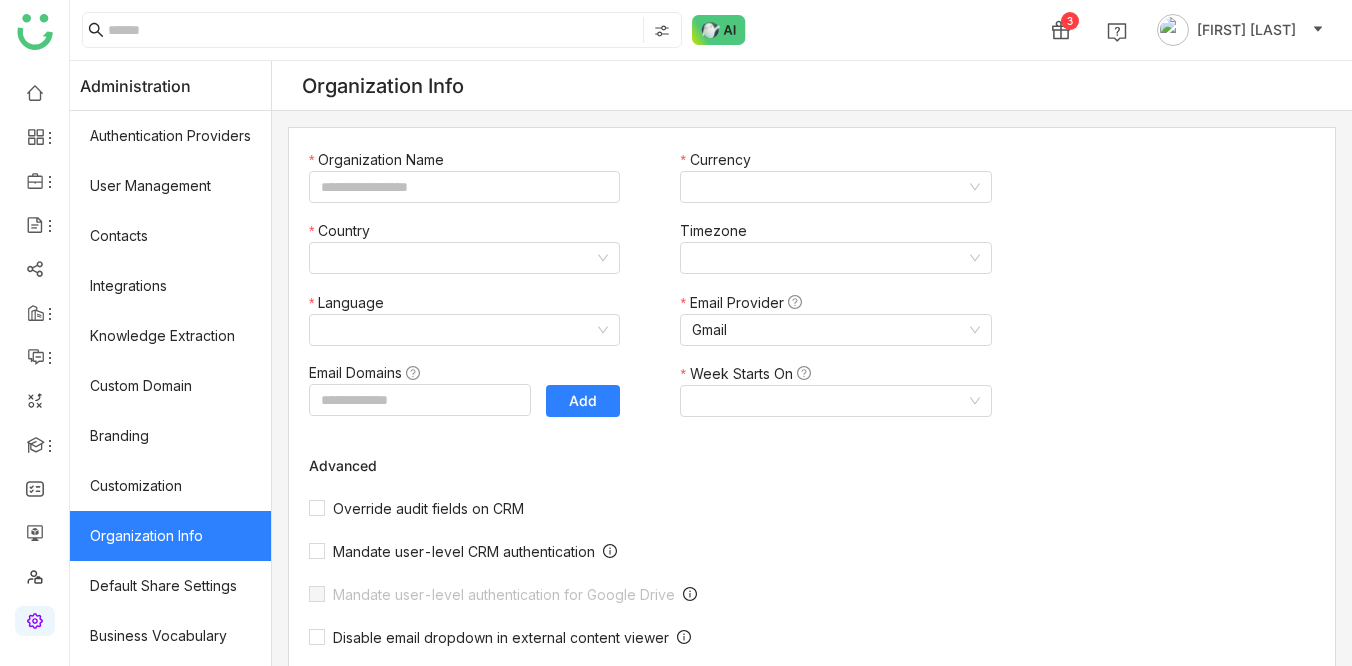 type on "*******" 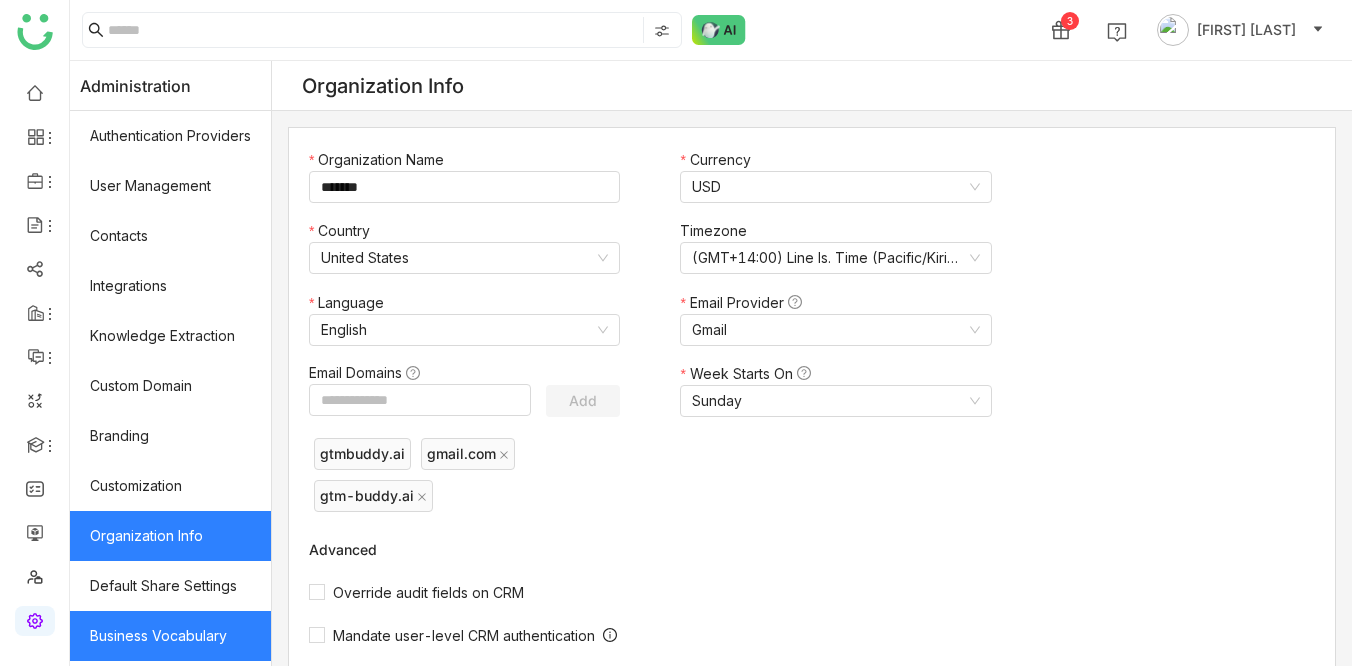 click on "Business Vocabulary" 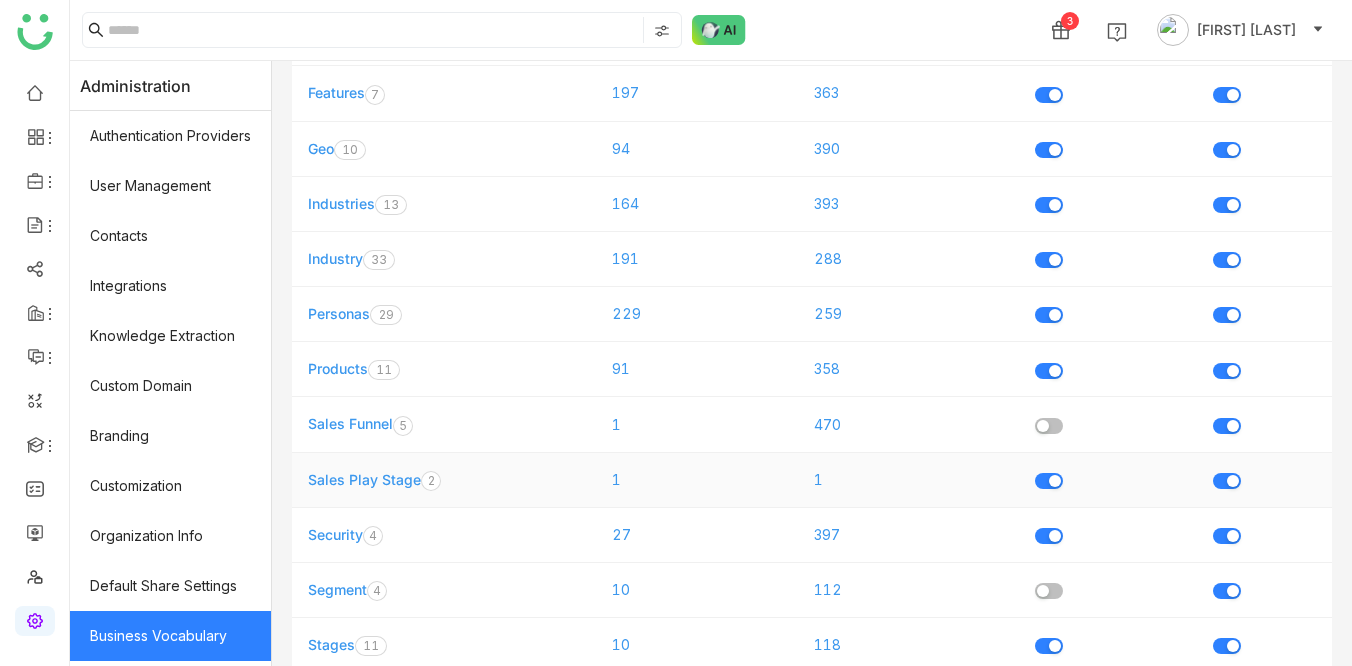 scroll, scrollTop: 508, scrollLeft: 0, axis: vertical 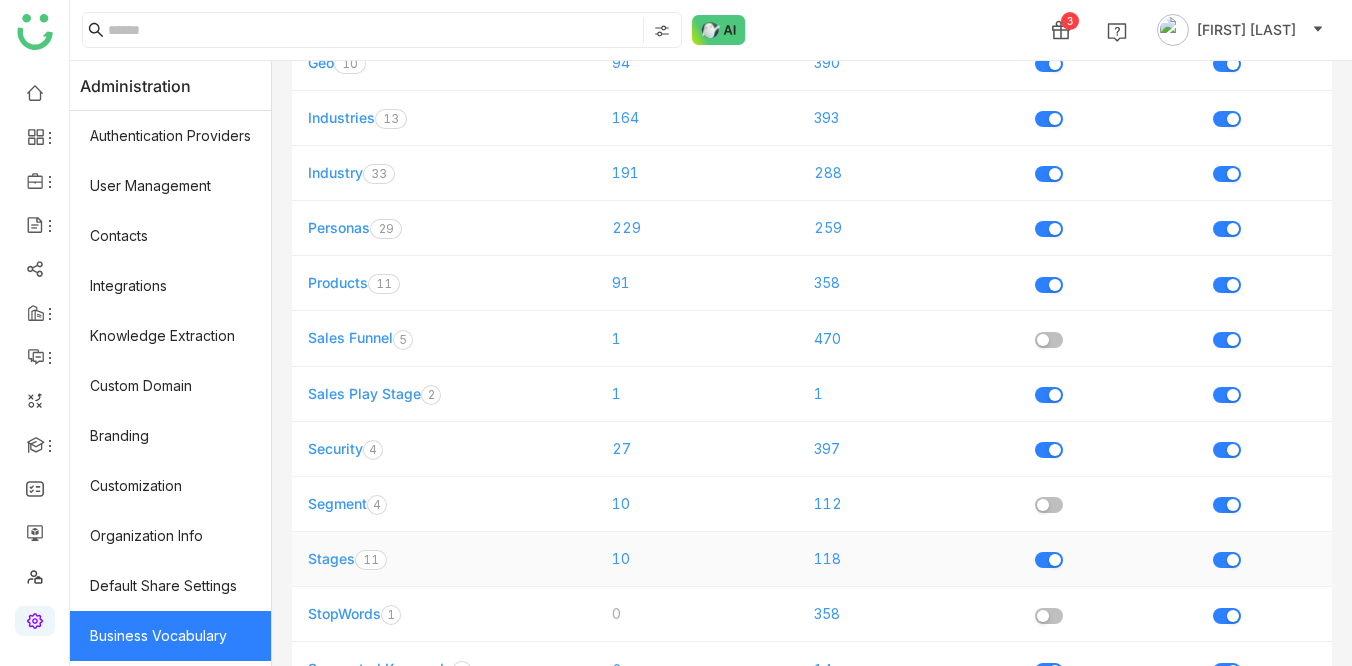 click on "Stages" 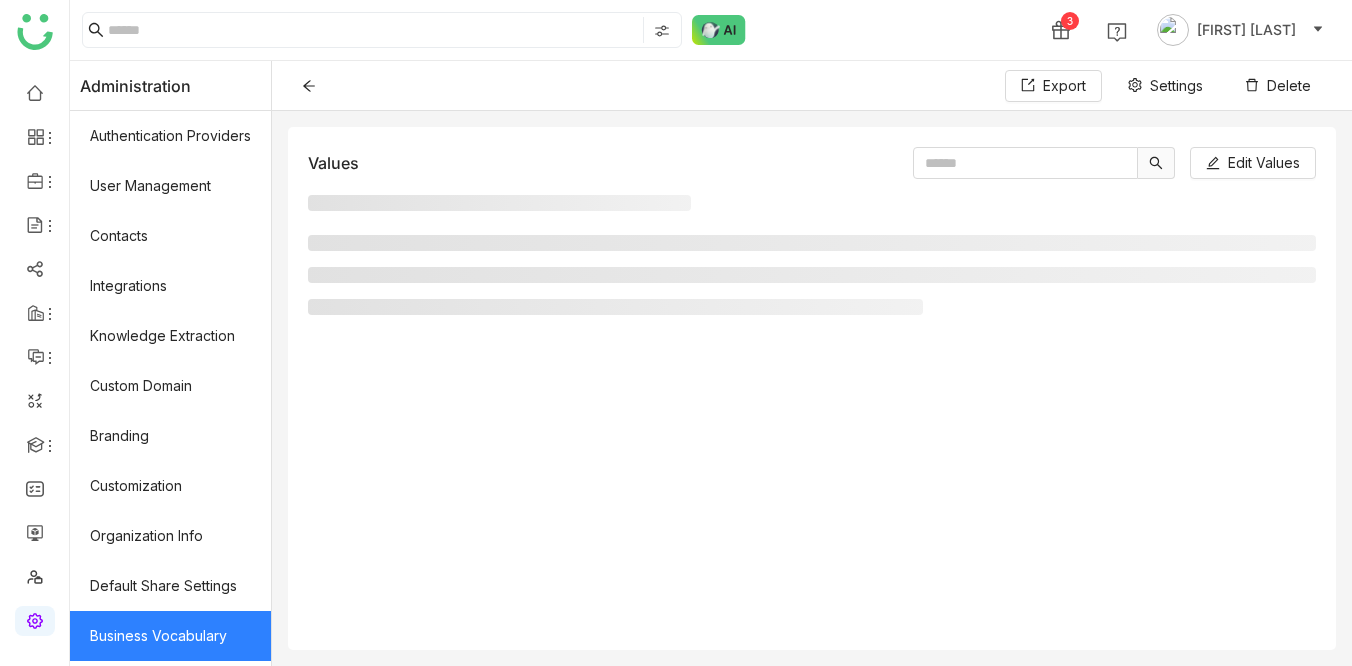 scroll, scrollTop: 0, scrollLeft: 0, axis: both 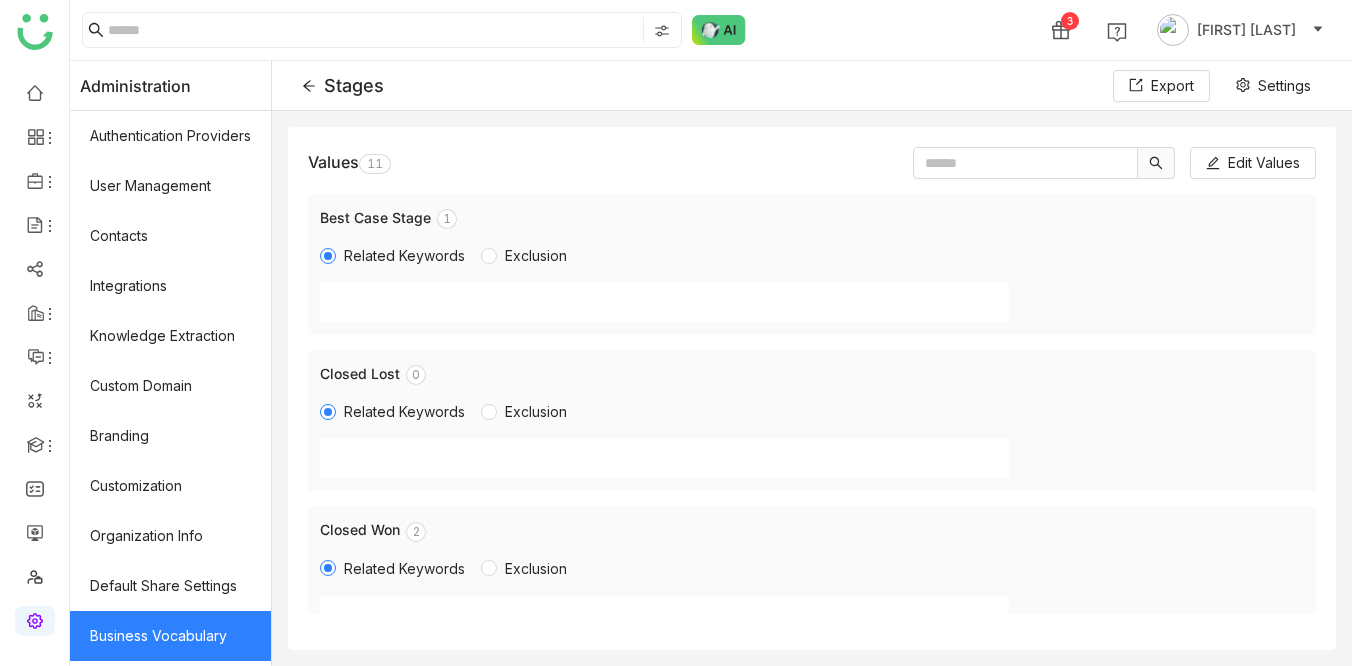 click on "1" 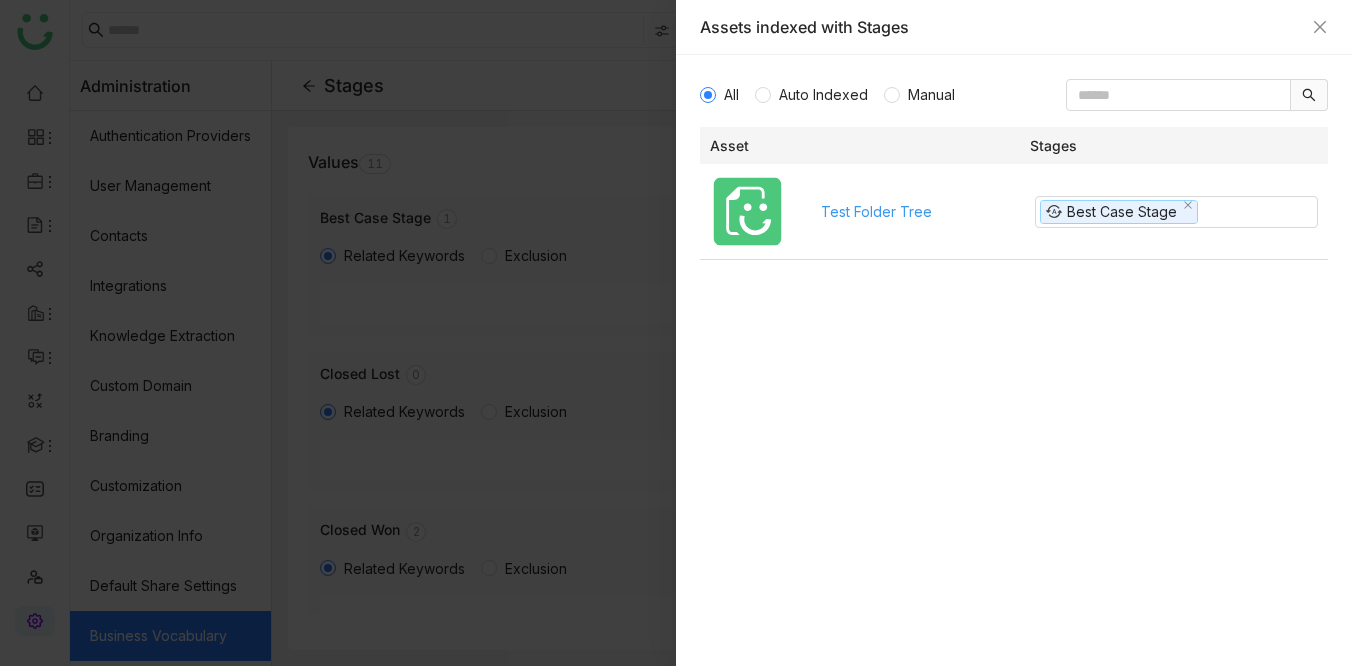 click on "Test Folder Tree" at bounding box center [876, 211] 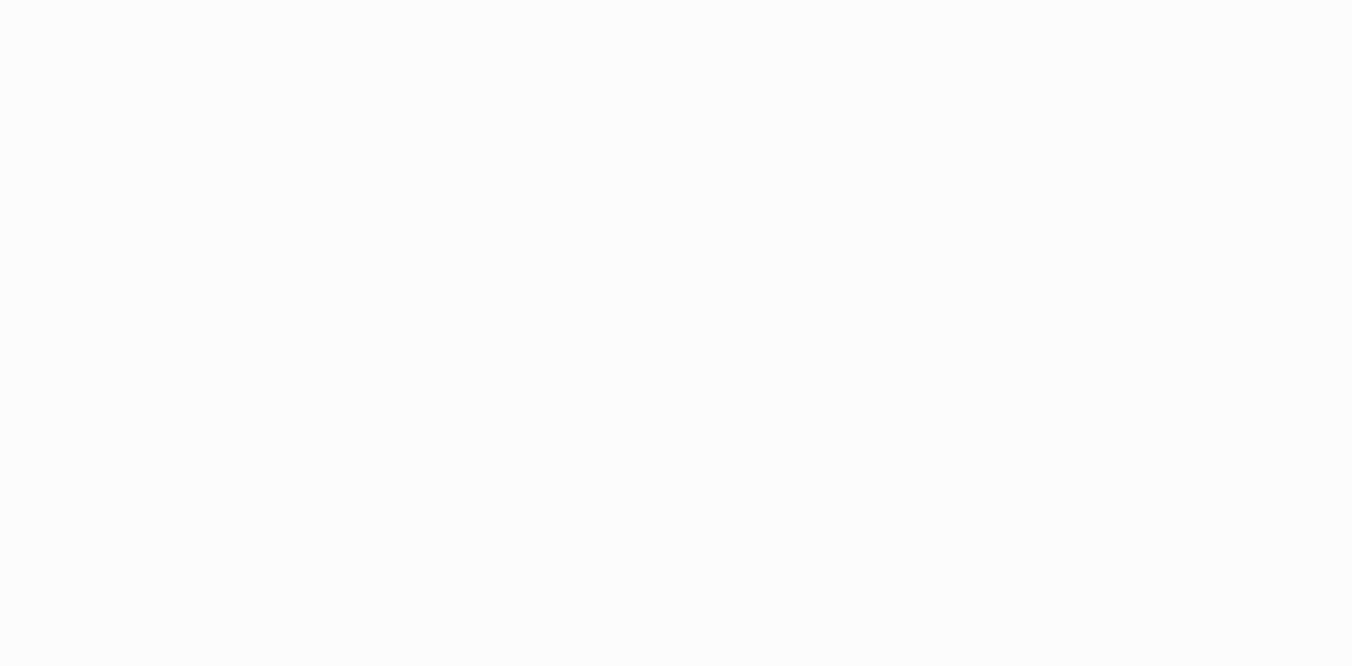 scroll, scrollTop: 0, scrollLeft: 0, axis: both 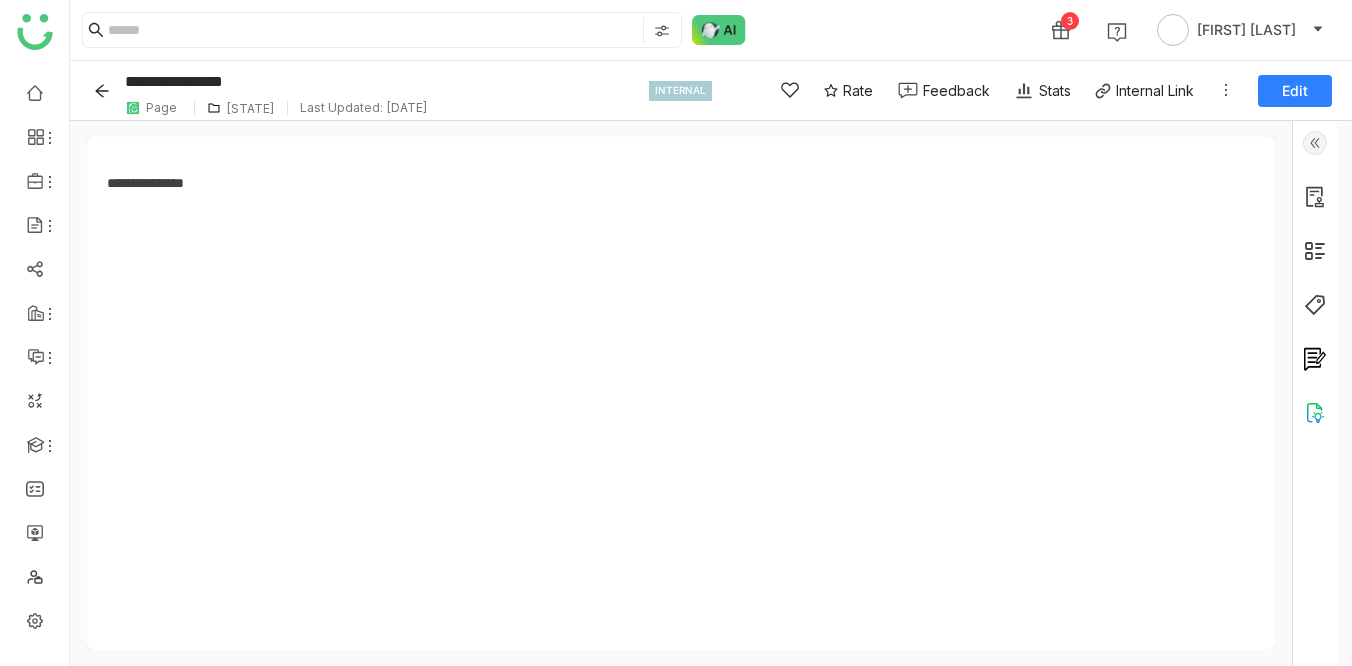 click 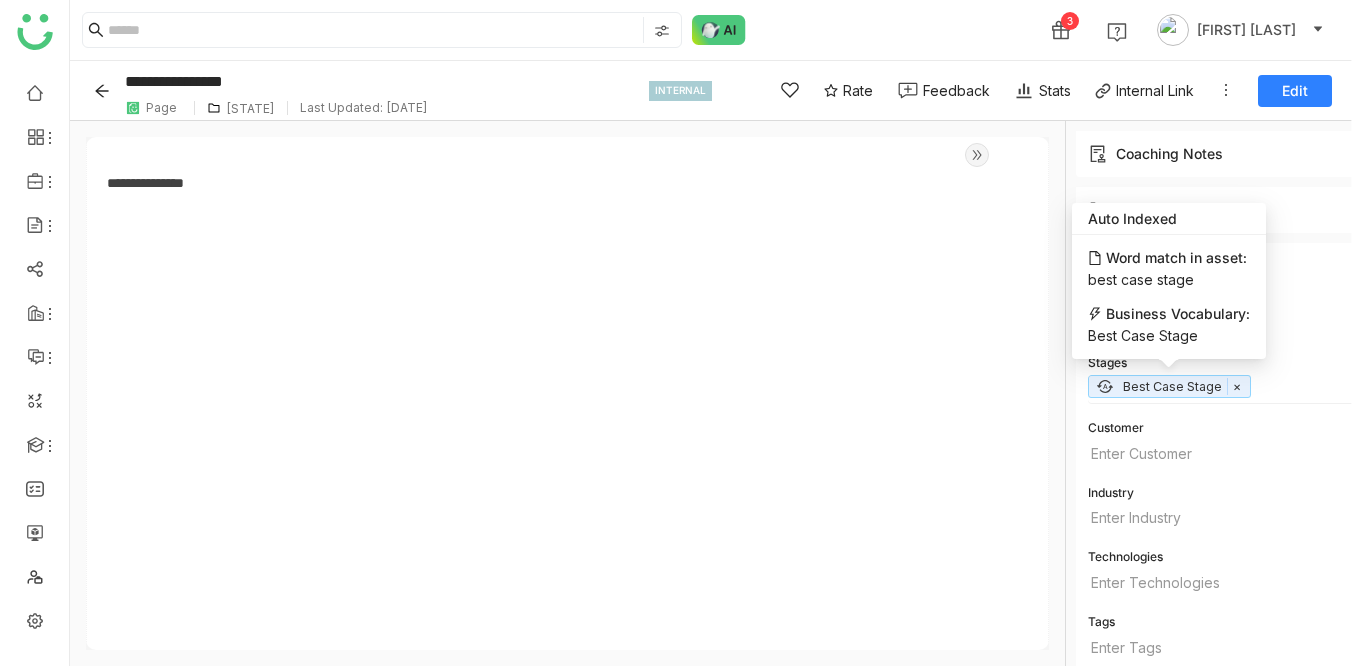 click 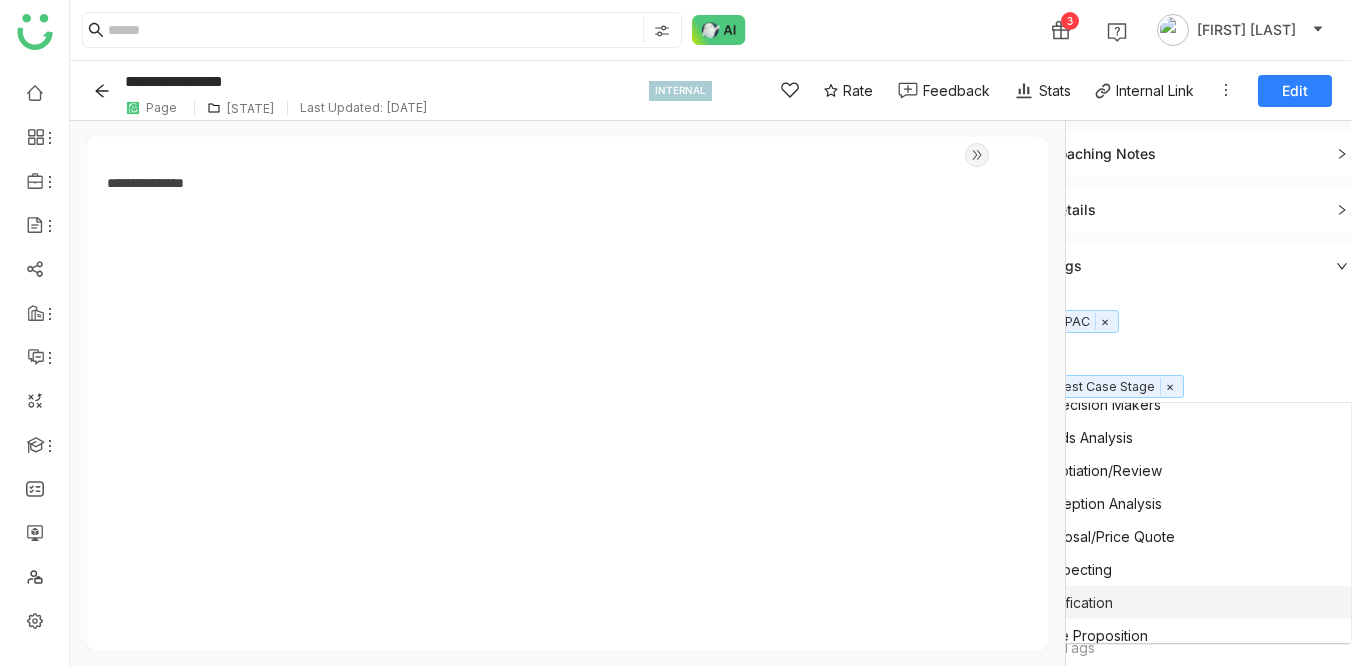 scroll, scrollTop: 123, scrollLeft: 0, axis: vertical 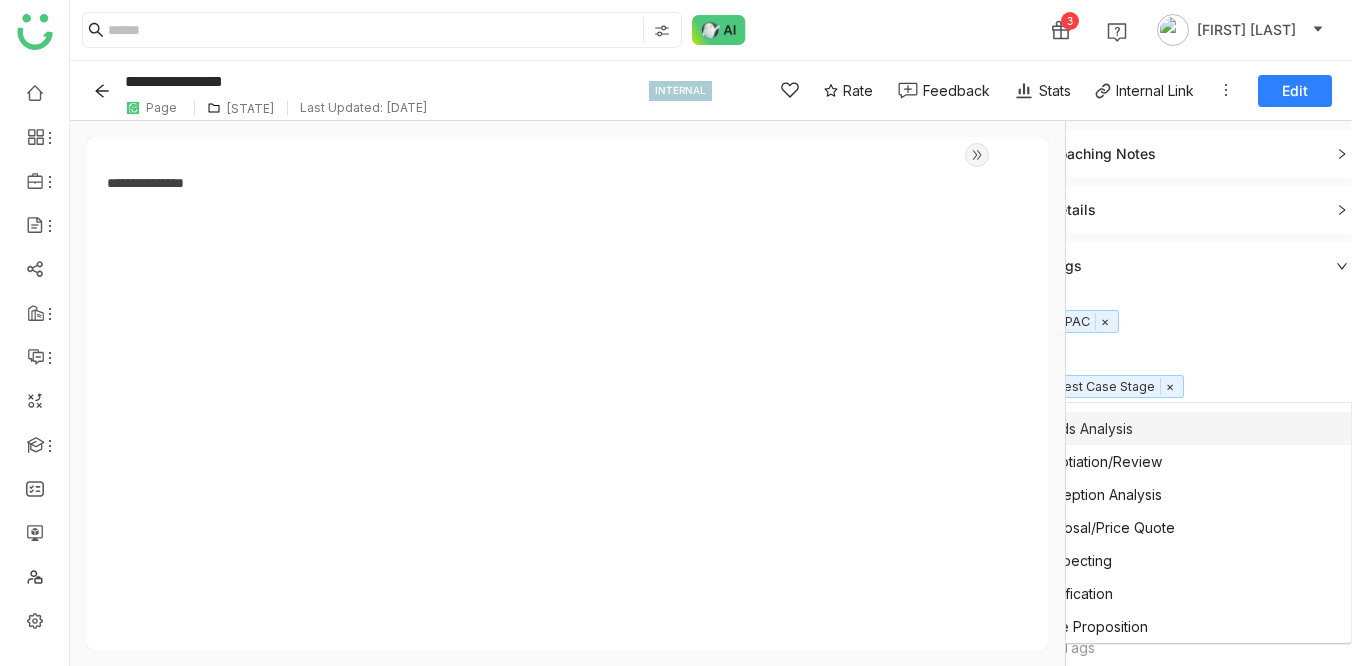 click on "3 Veena Pulicharla" 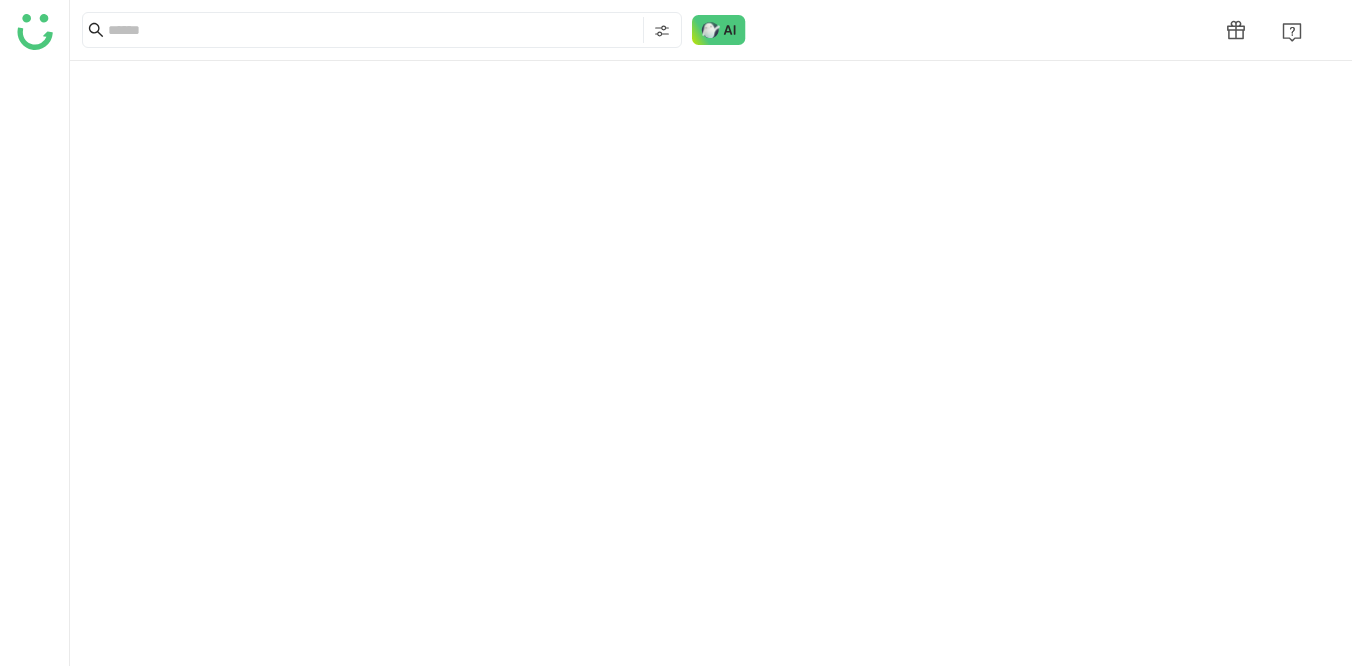 scroll, scrollTop: 0, scrollLeft: 0, axis: both 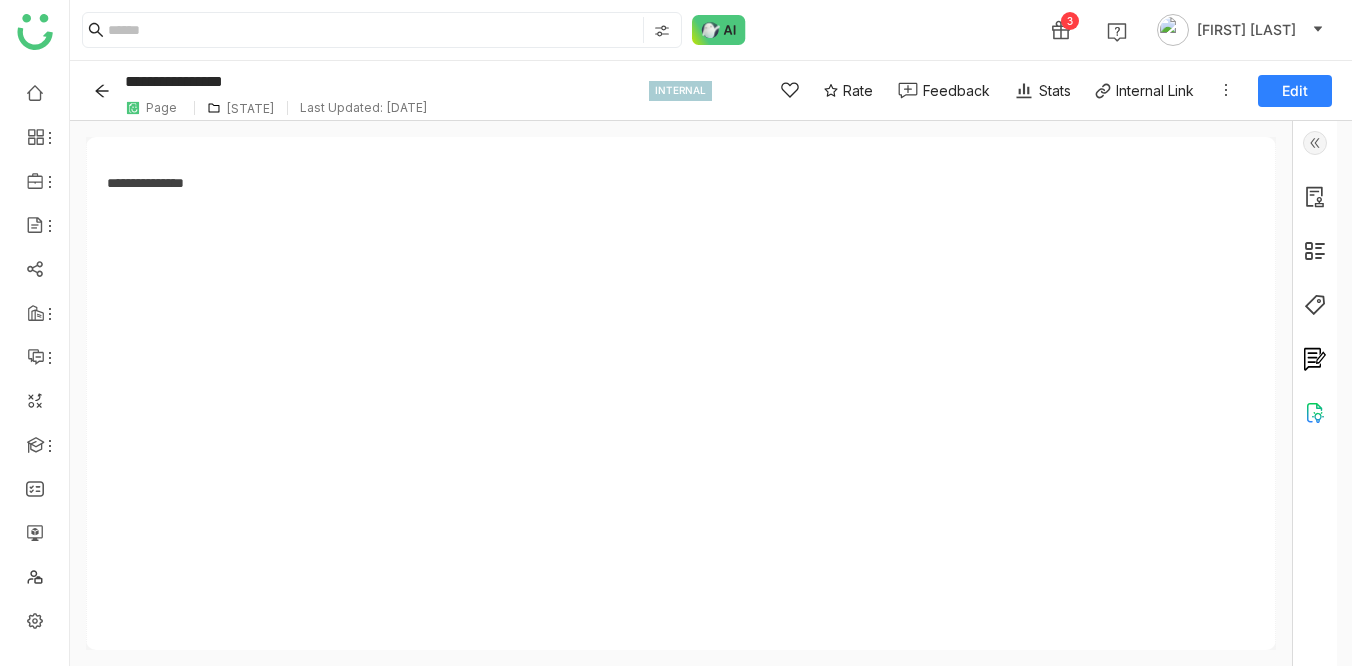 click 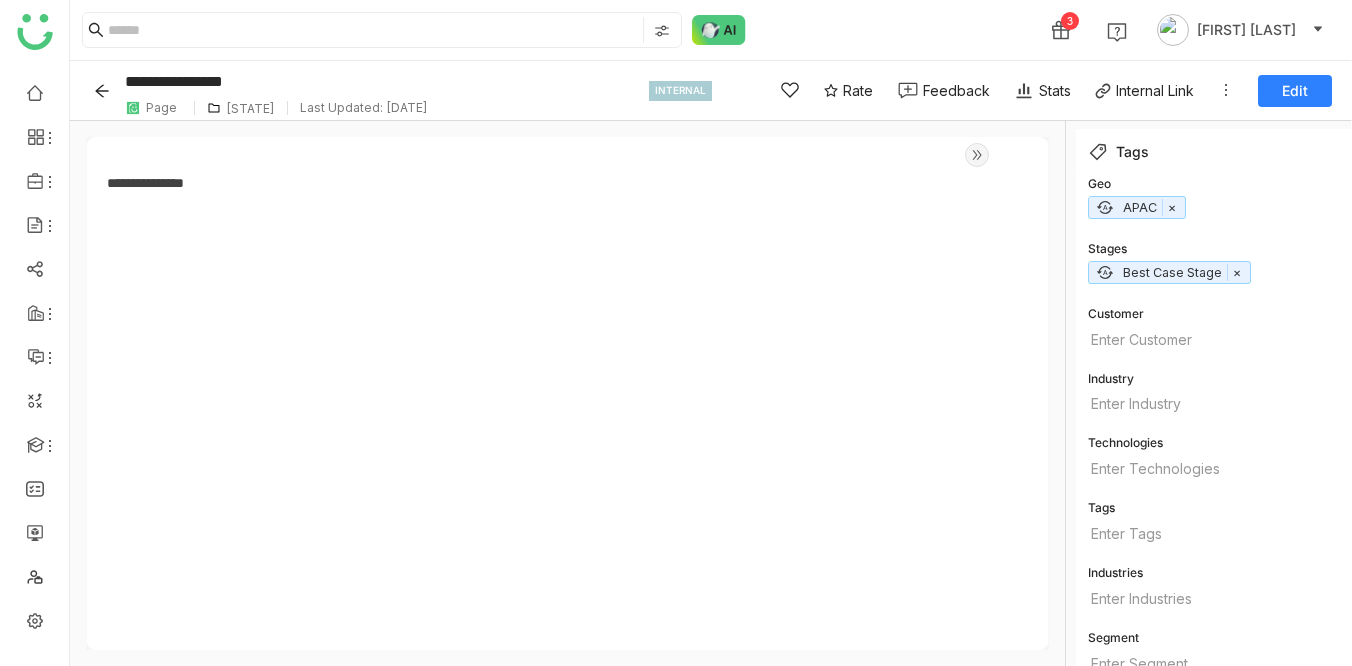 scroll, scrollTop: 113, scrollLeft: 0, axis: vertical 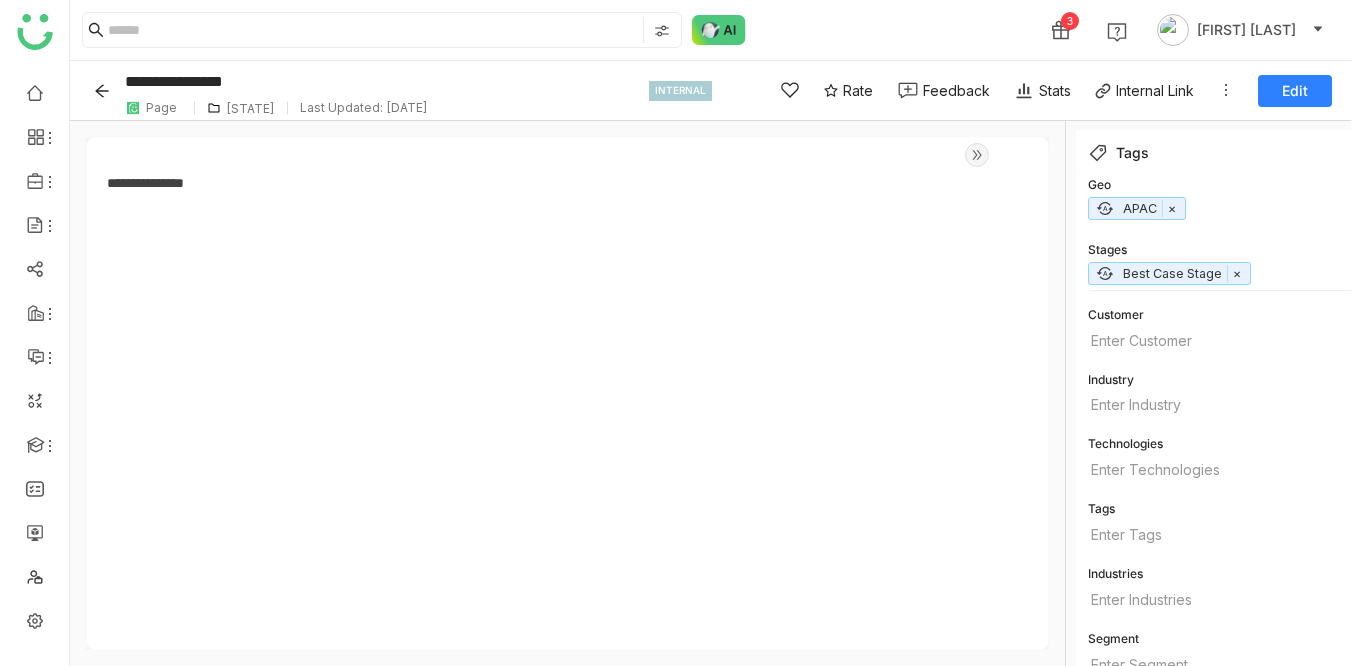 click 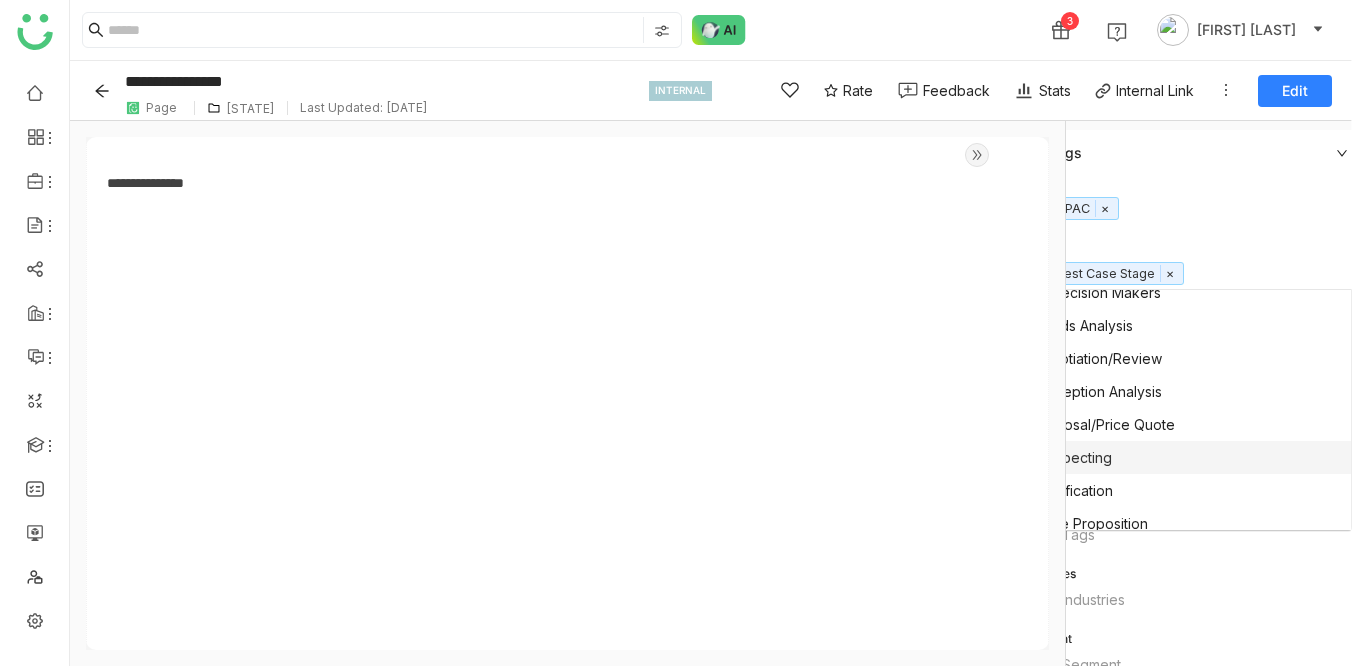 scroll, scrollTop: 123, scrollLeft: 0, axis: vertical 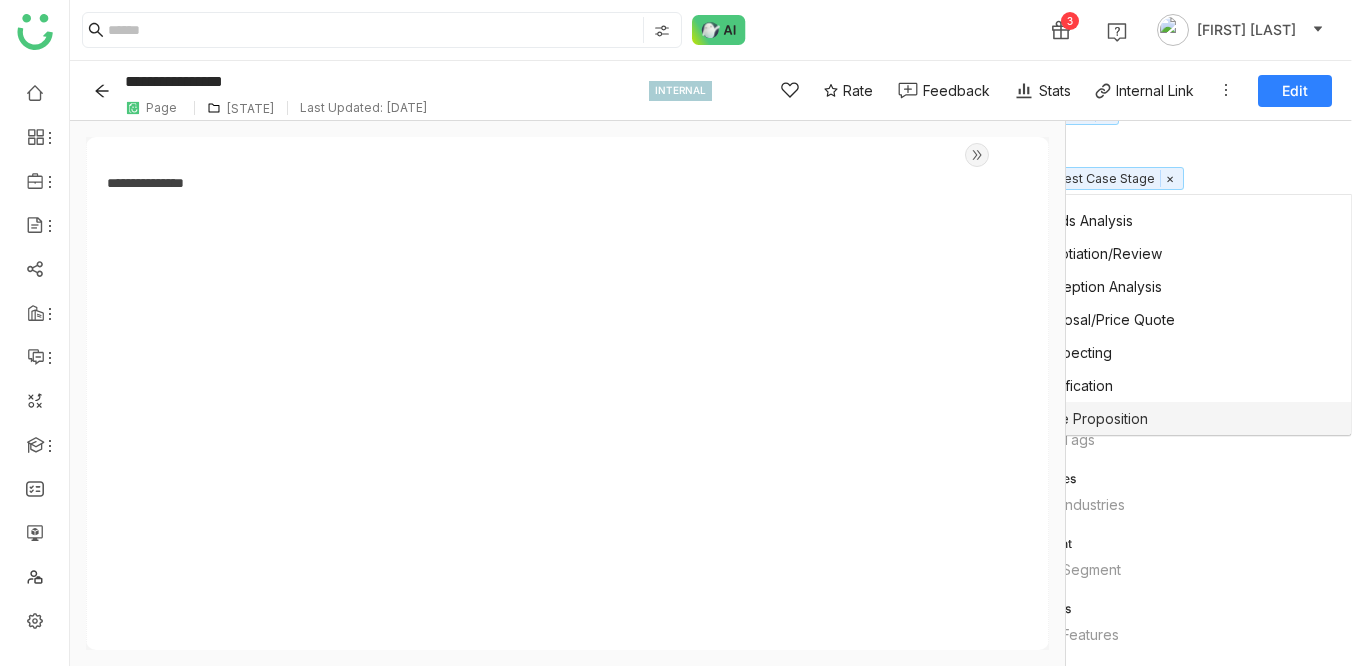 click on "[NUMBER] [STREET]" 